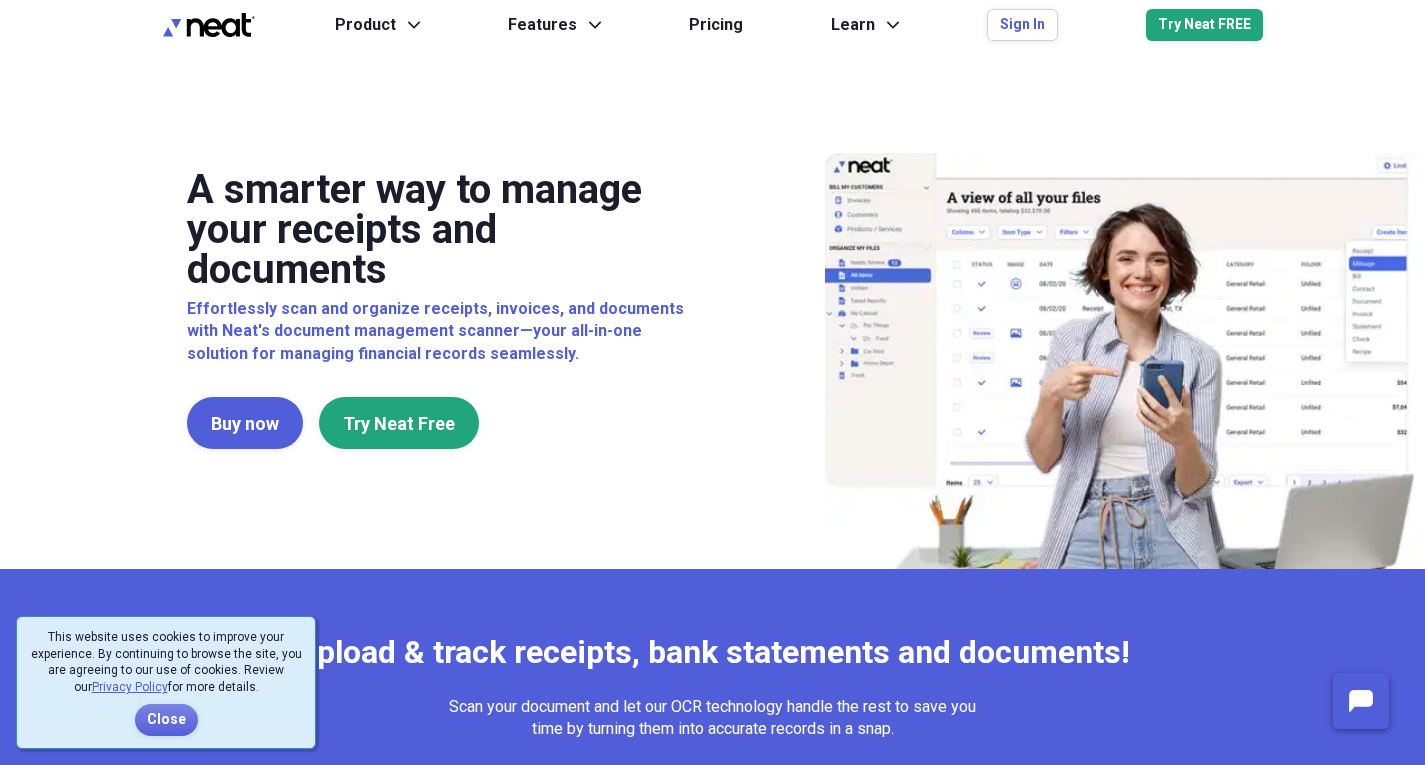 scroll, scrollTop: 0, scrollLeft: 0, axis: both 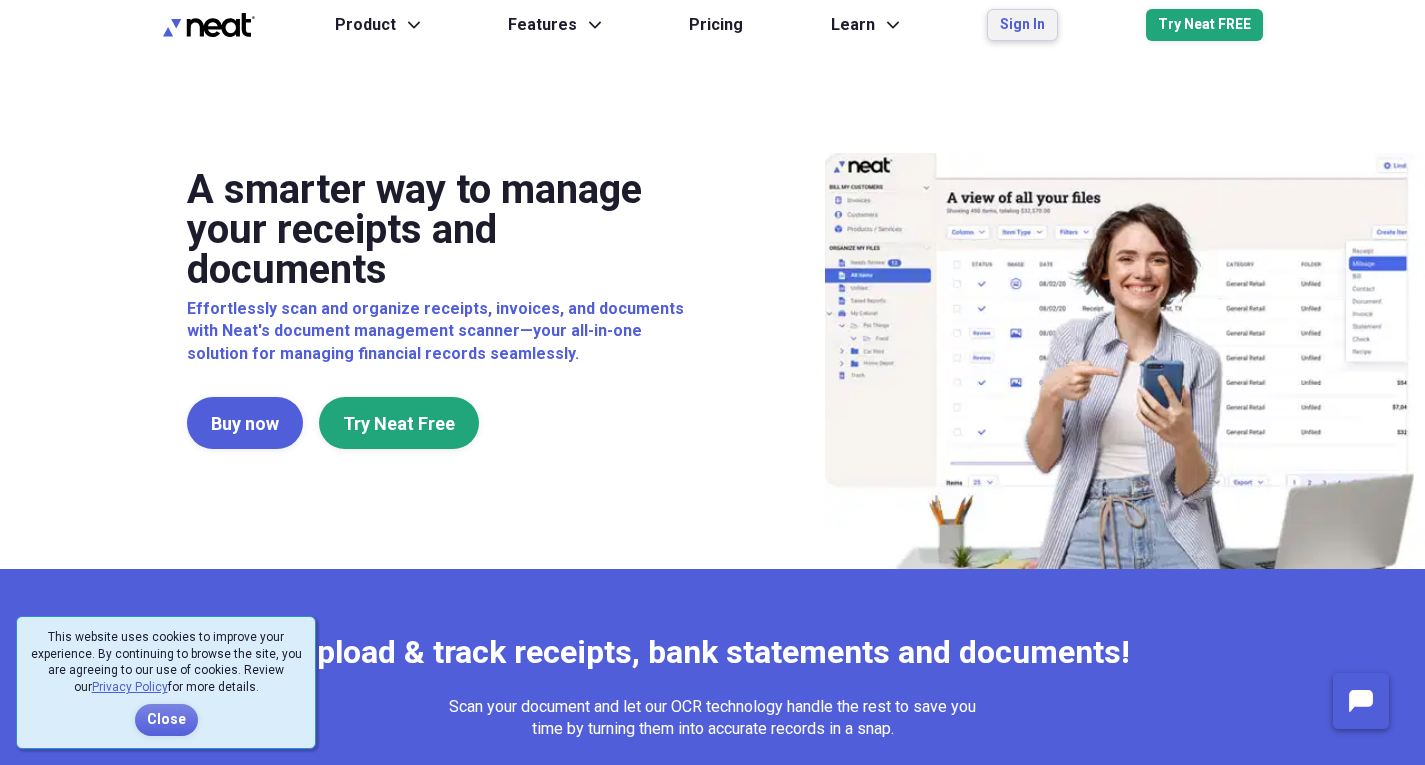 click on "Sign In" at bounding box center (1022, 25) 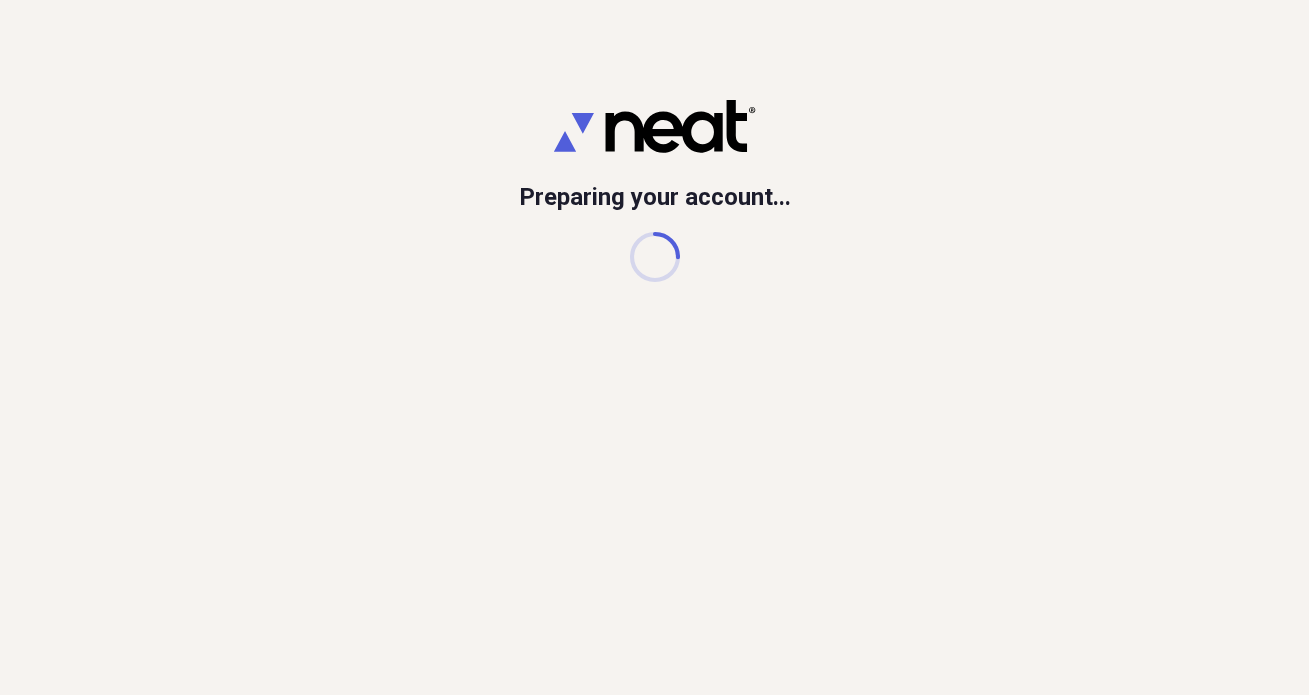 scroll, scrollTop: 0, scrollLeft: 0, axis: both 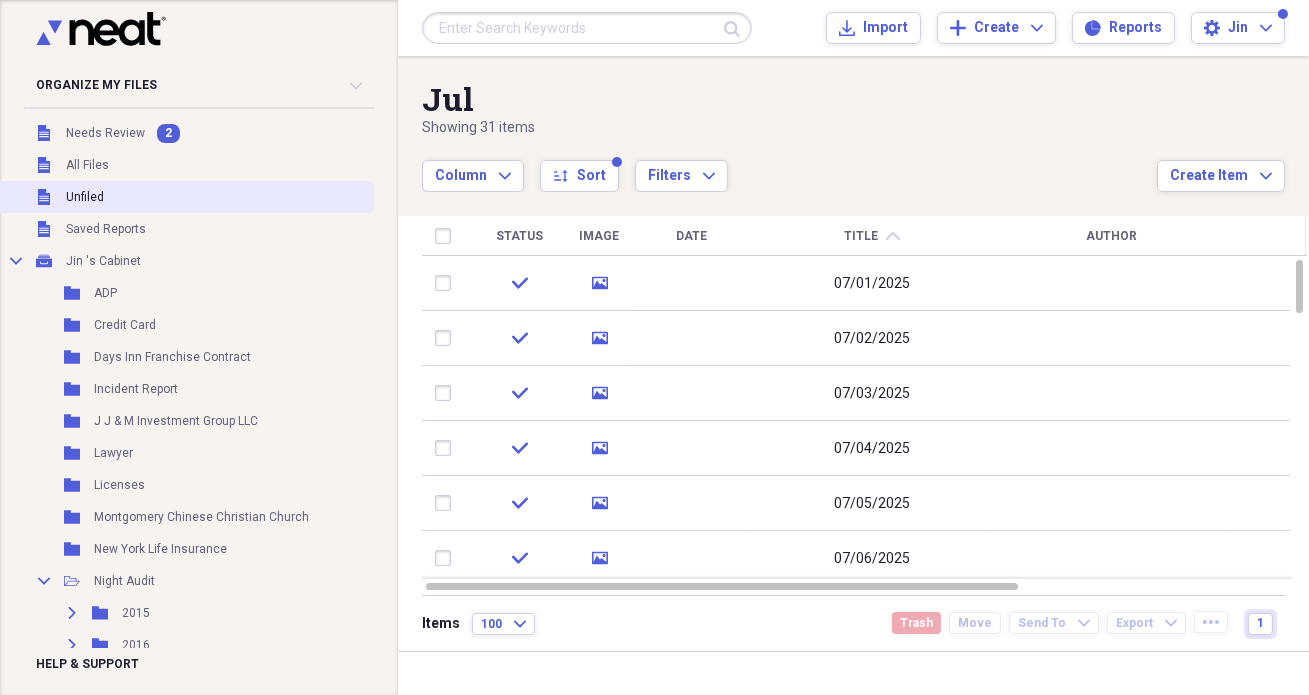click on "Unfiled Unfiled" at bounding box center [185, 197] 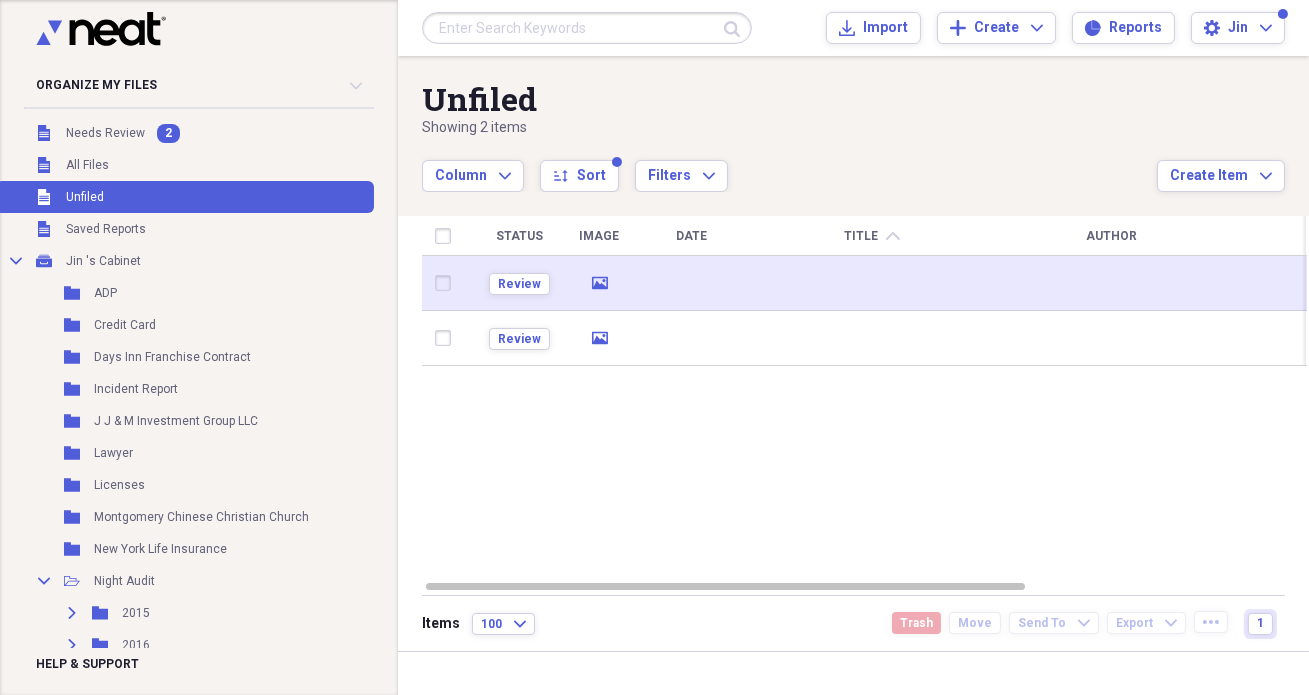 click at bounding box center (872, 283) 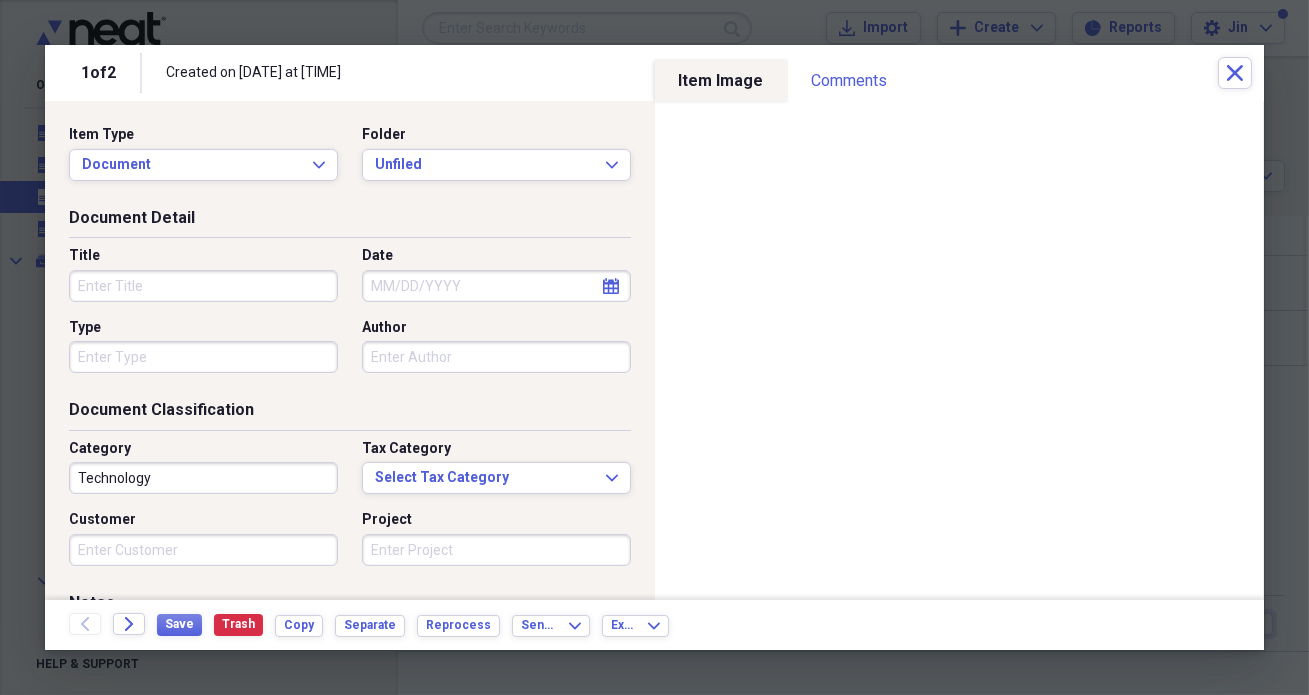 click on "Technology" at bounding box center (203, 478) 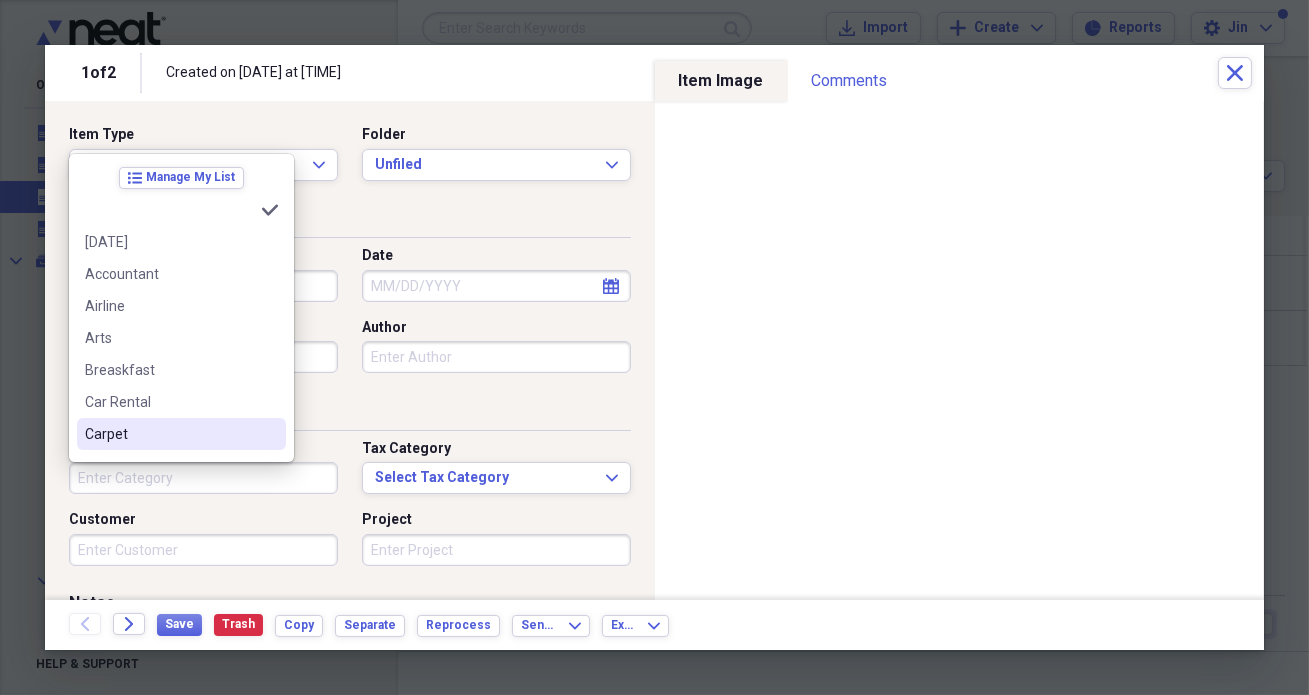 type 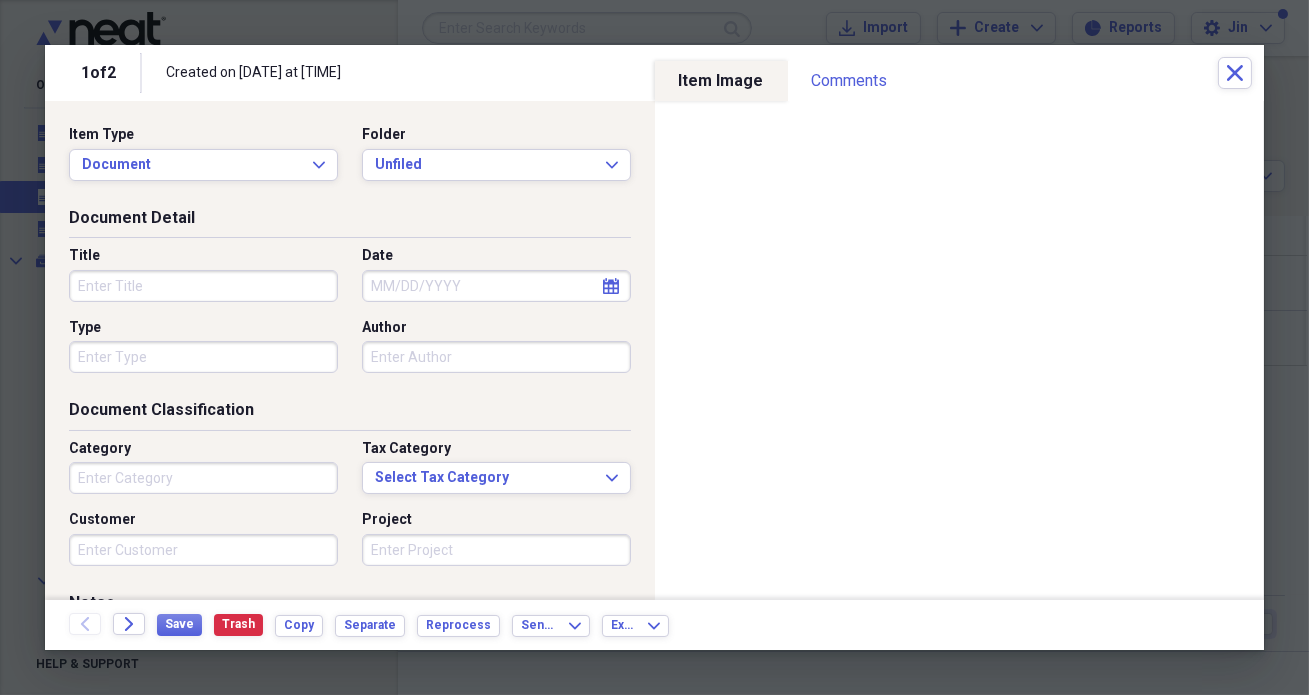 click on "Title" at bounding box center (203, 286) 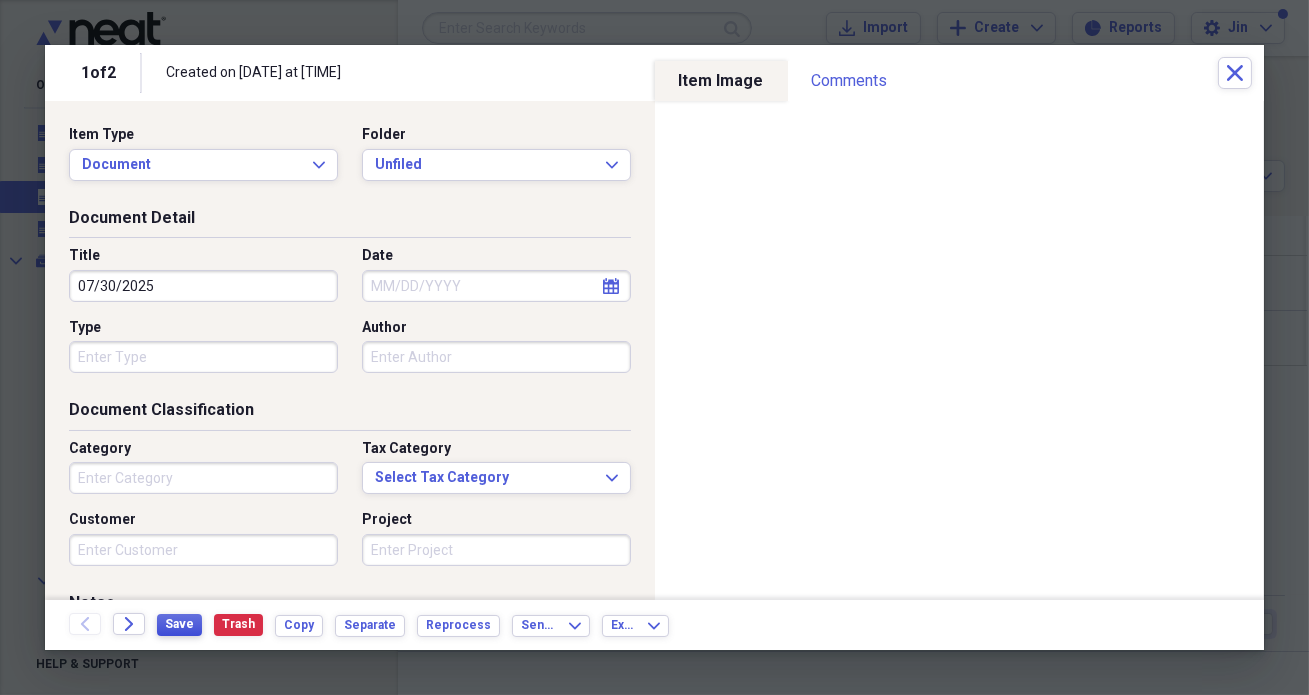 click on "Save" at bounding box center (179, 624) 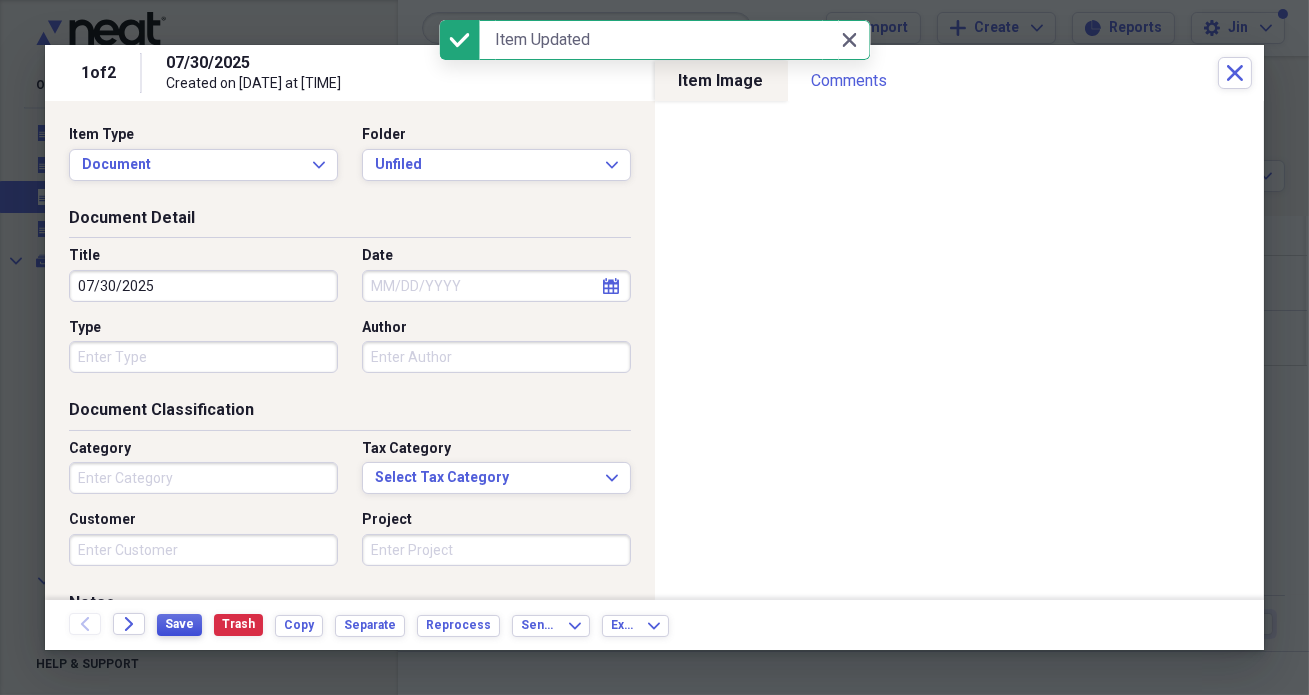 type on "07/30/2025" 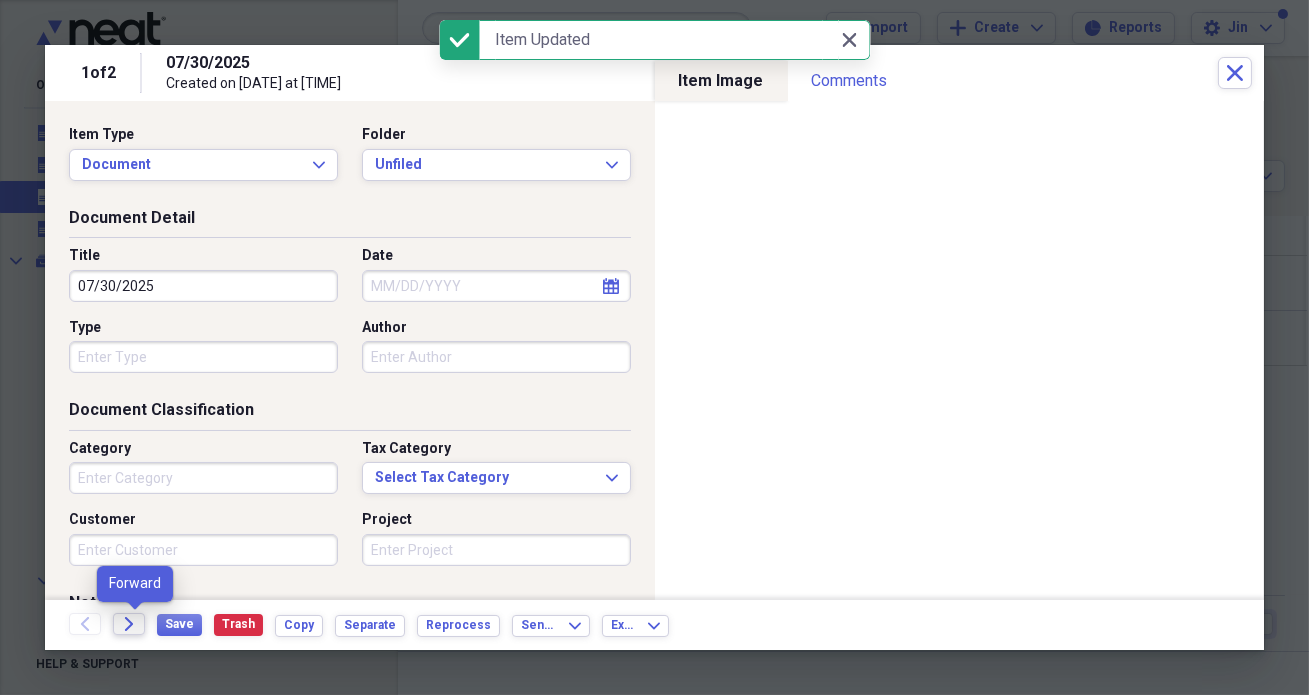 click on "Forward" at bounding box center (129, 624) 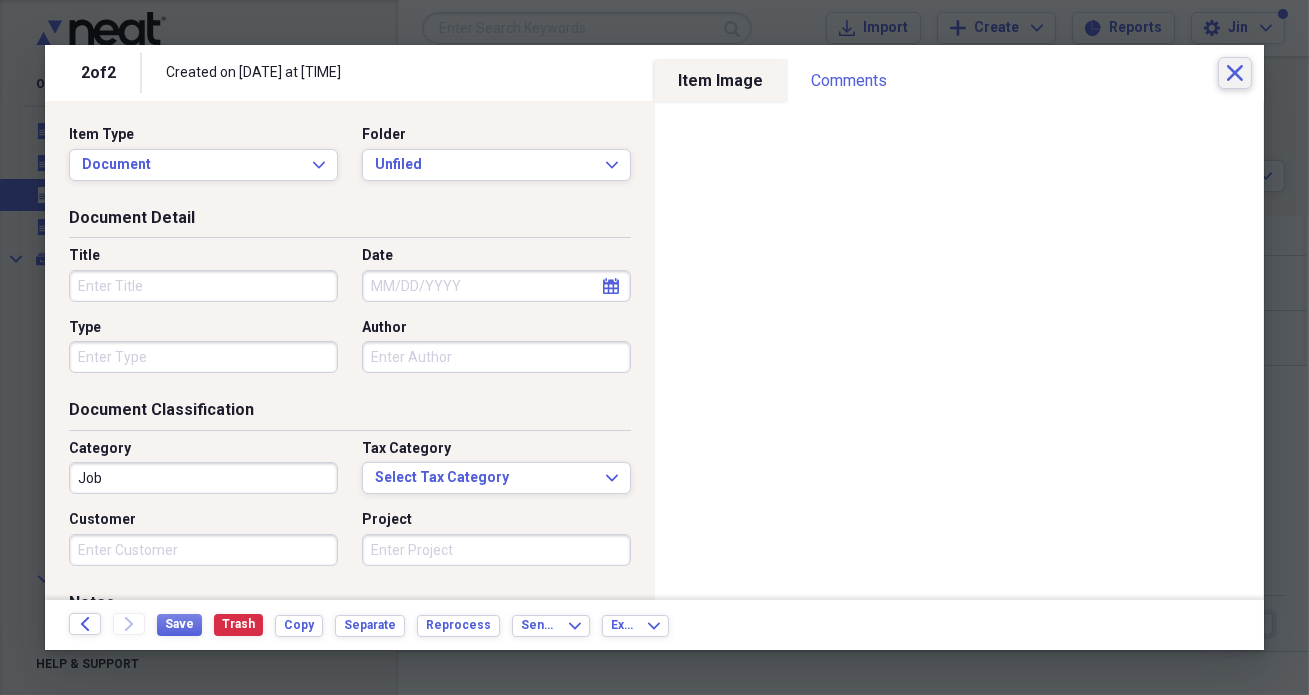 click 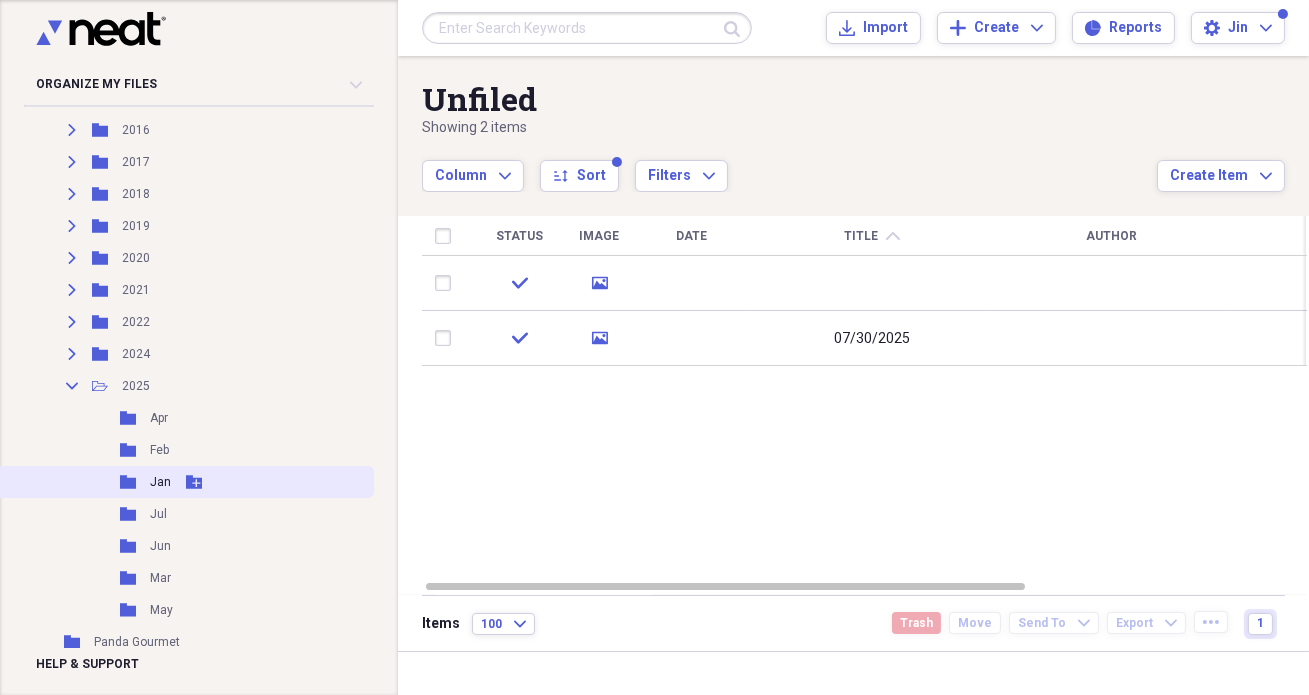 scroll, scrollTop: 545, scrollLeft: 0, axis: vertical 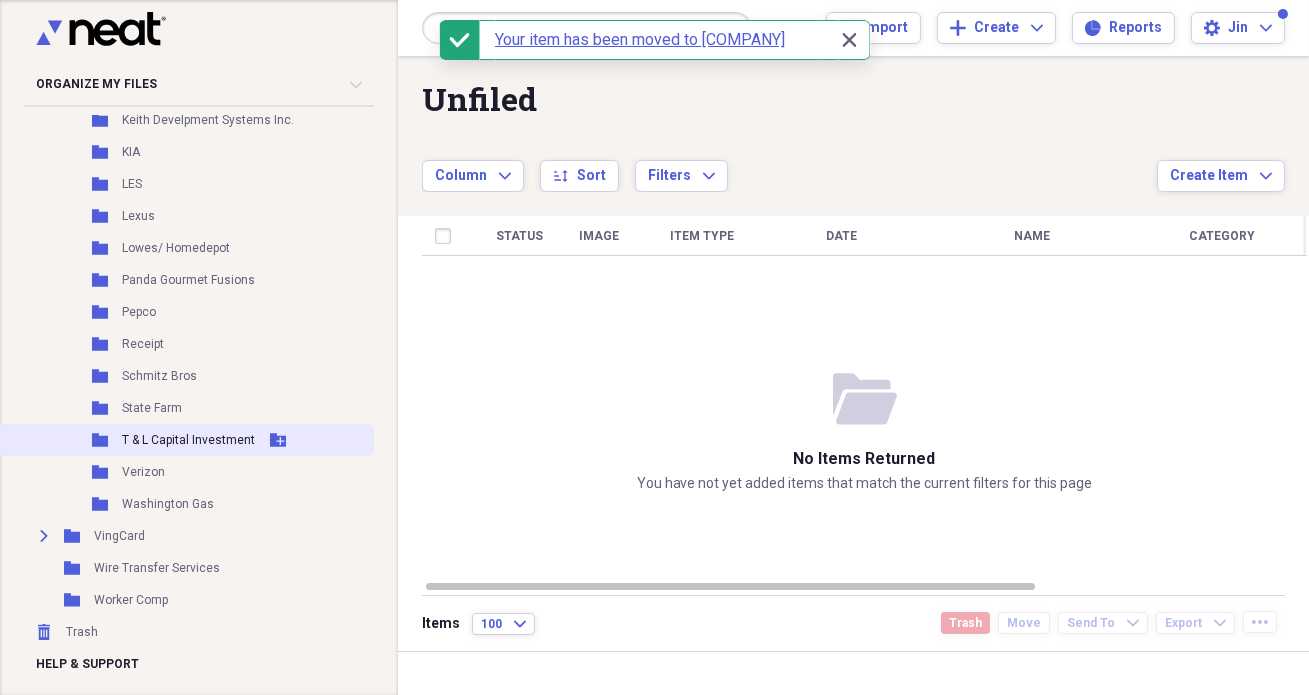 click on "T & L Capital Investment" at bounding box center (188, 440) 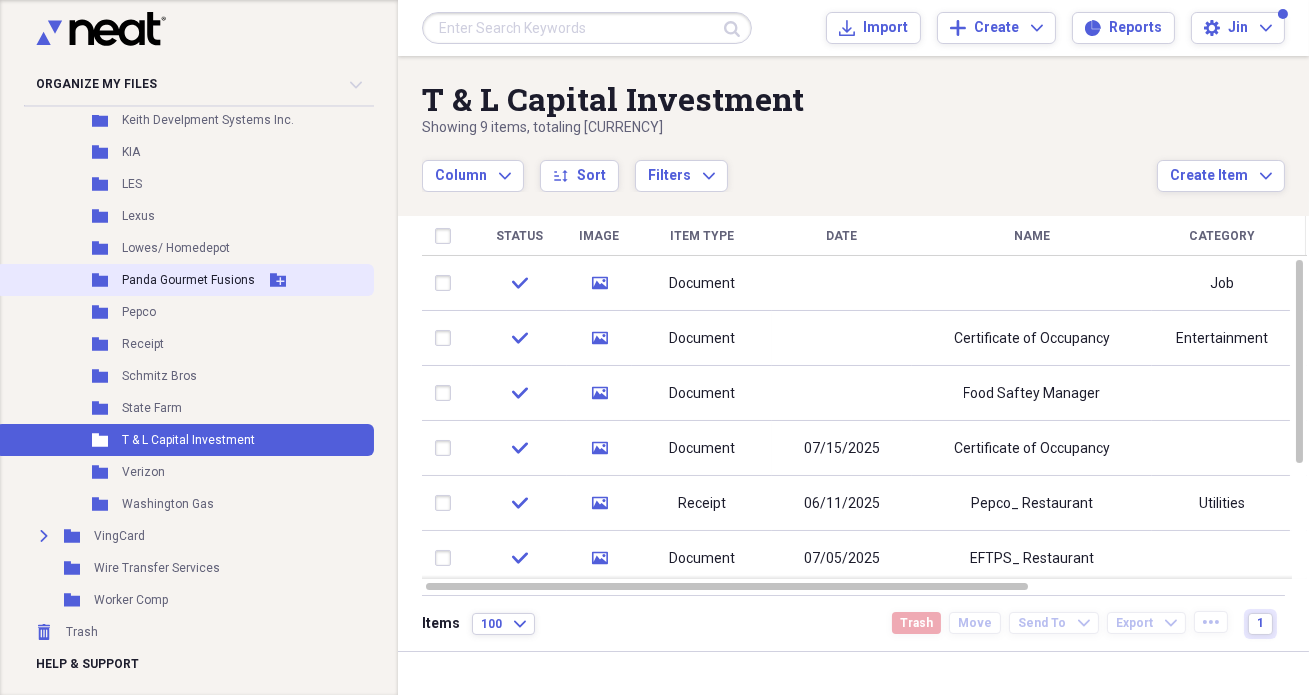 click on "Folder Panda Gourmet Fusions Add Folder" at bounding box center (185, 280) 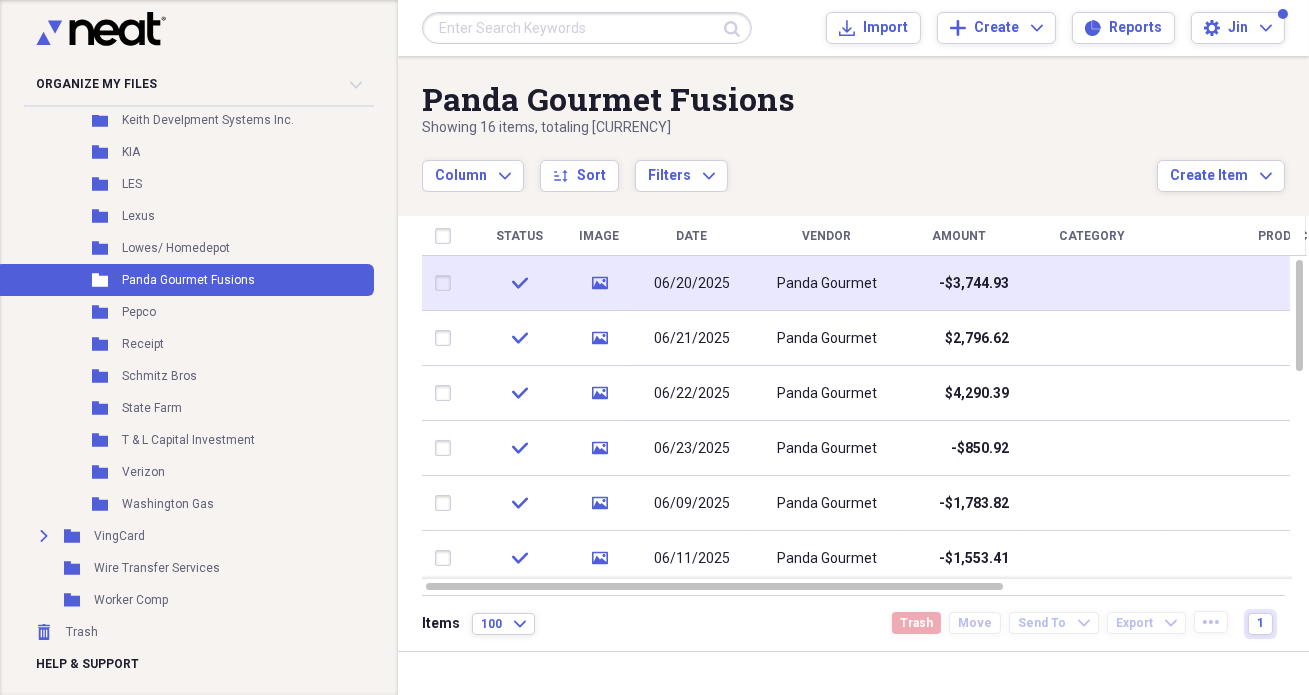 click on "-$3,744.93" at bounding box center (959, 283) 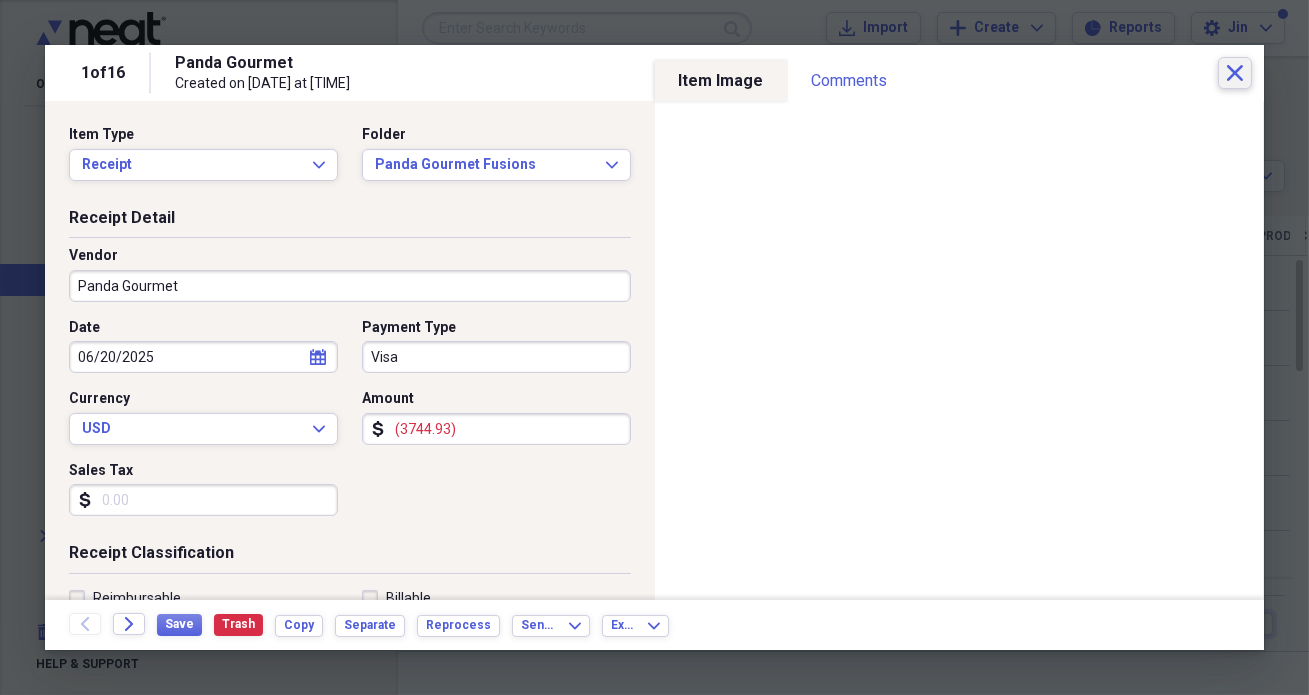 click on "Close" 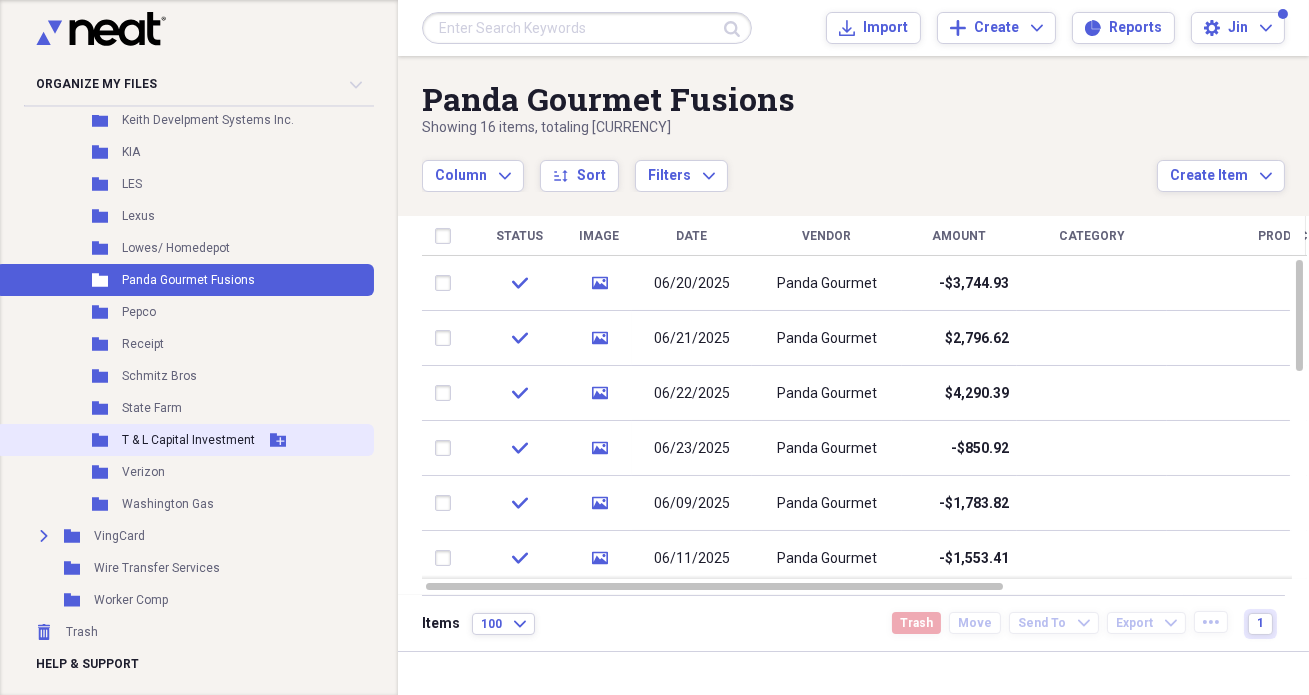 click on "Folder T & L Capital Investment Add Folder" at bounding box center (185, 440) 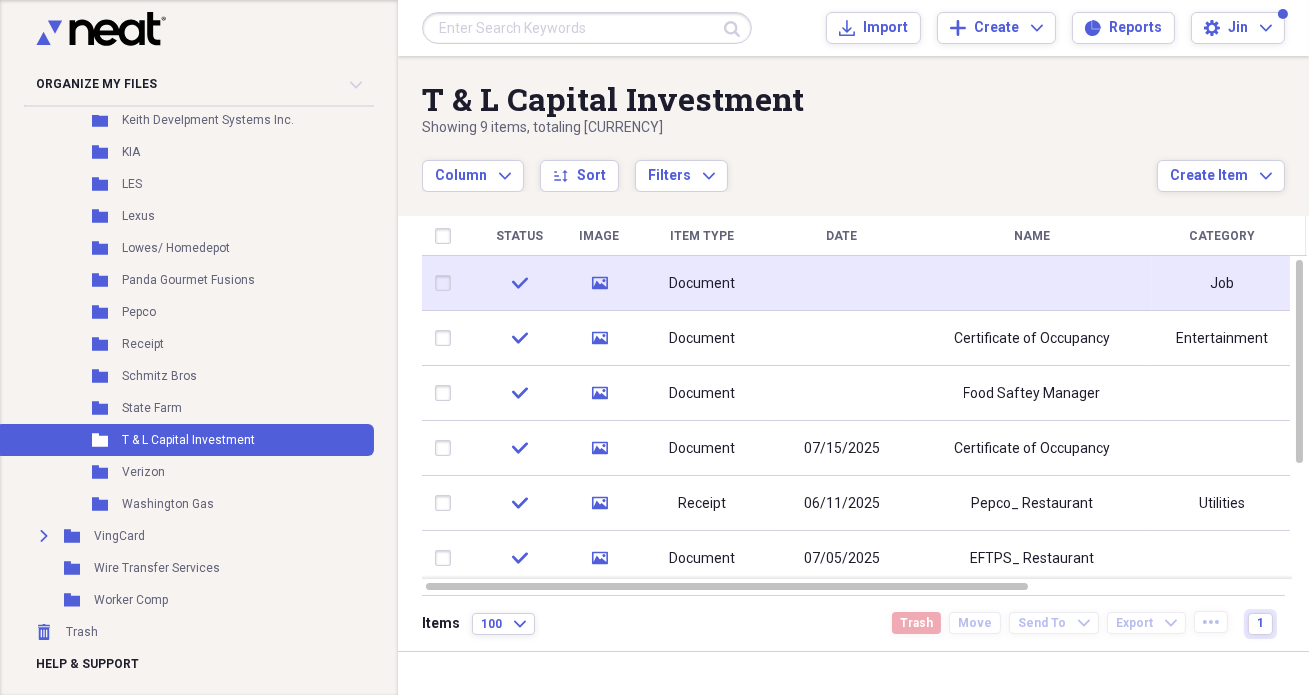 click at bounding box center (842, 283) 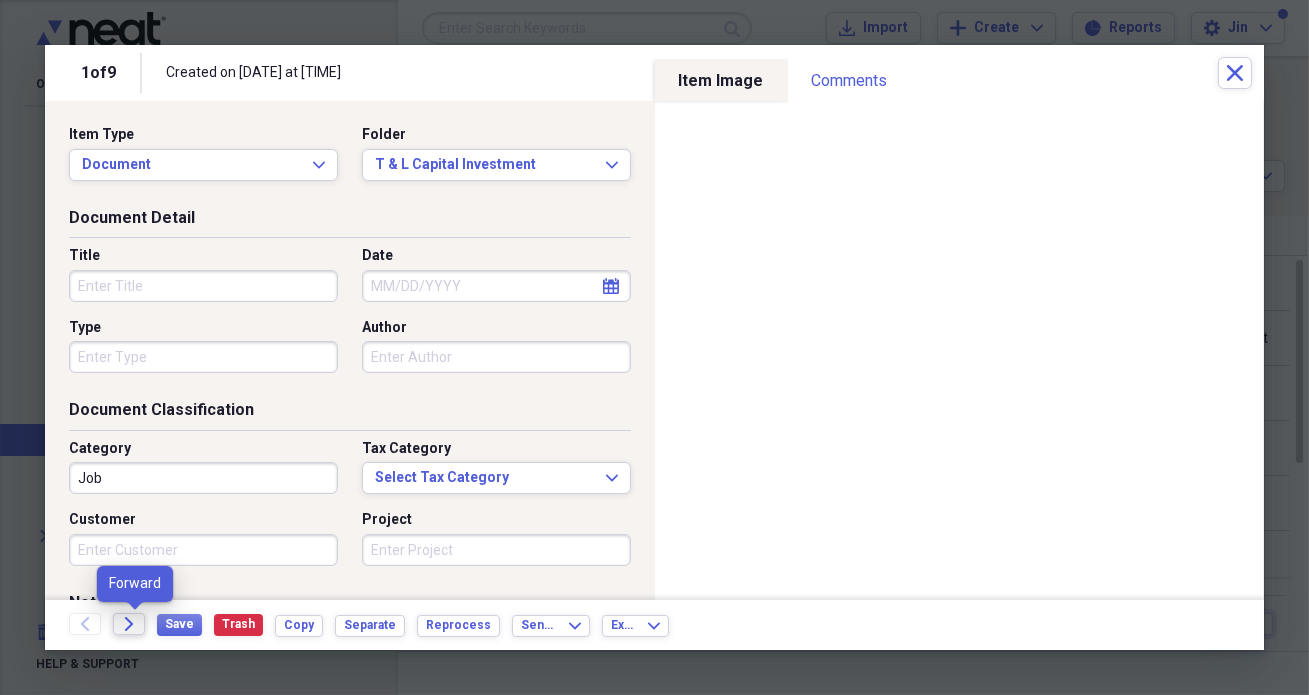 click on "Forward" at bounding box center [129, 624] 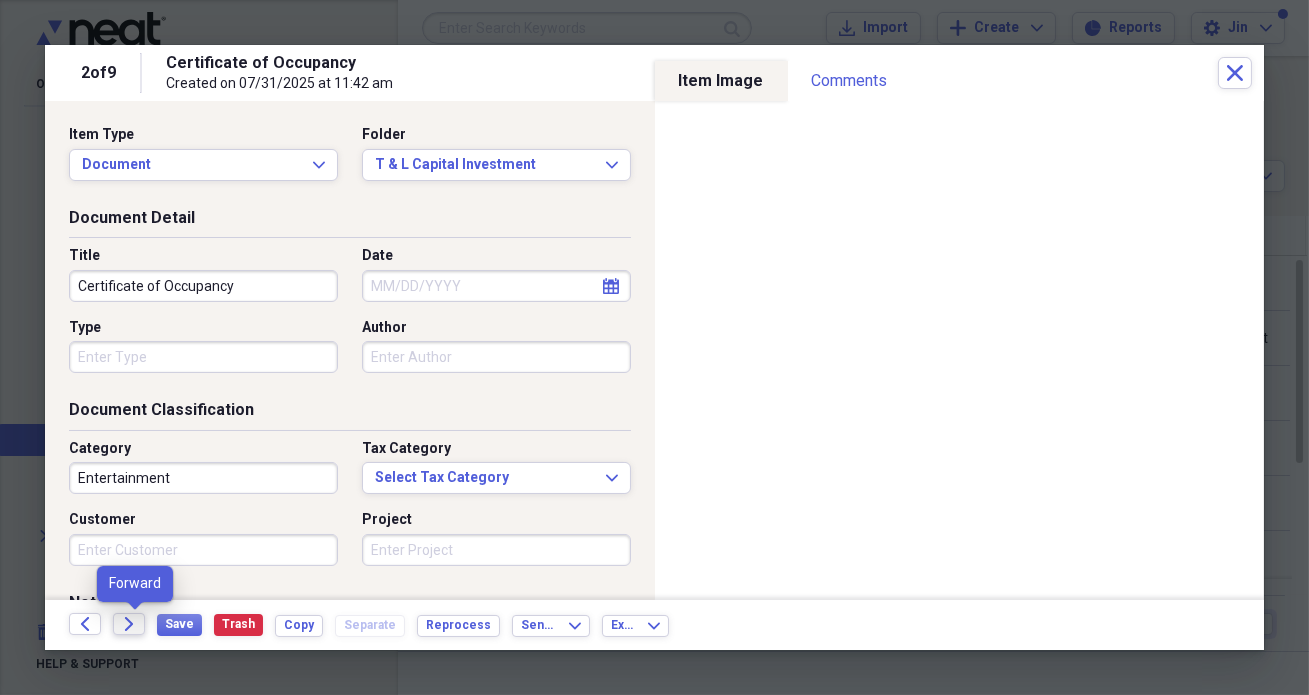 click on "Forward" at bounding box center (129, 624) 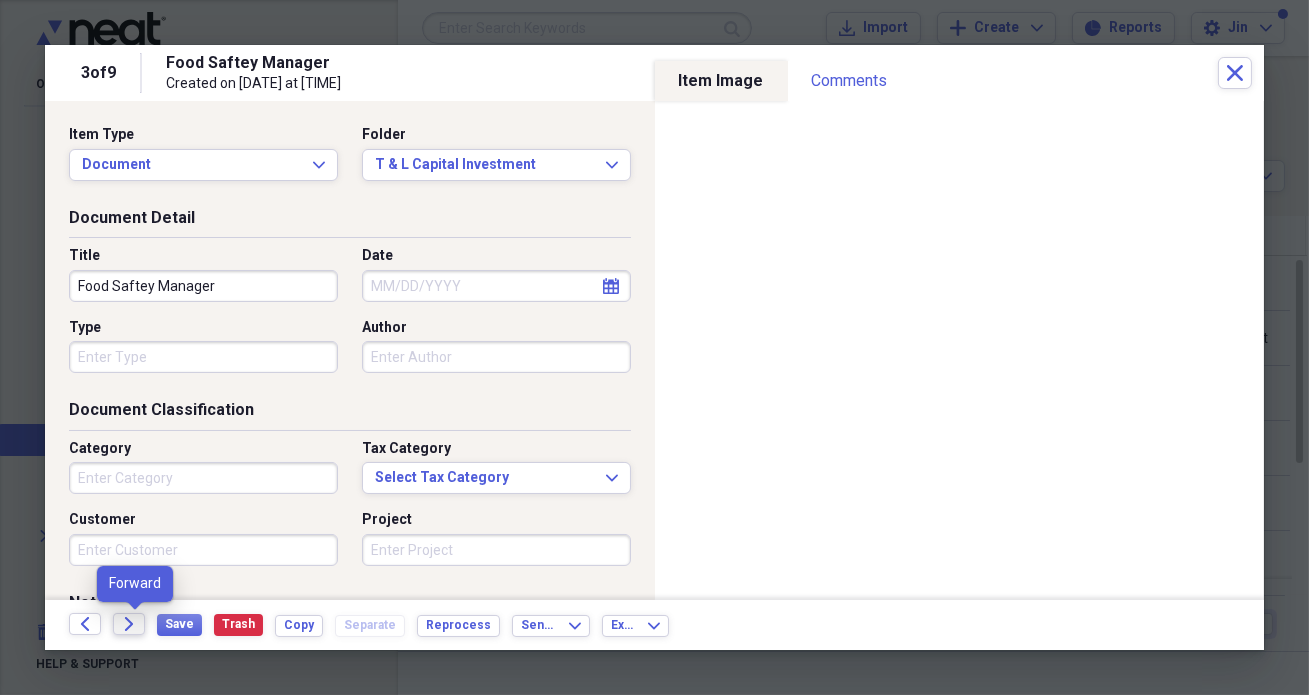 click on "Forward" at bounding box center [129, 624] 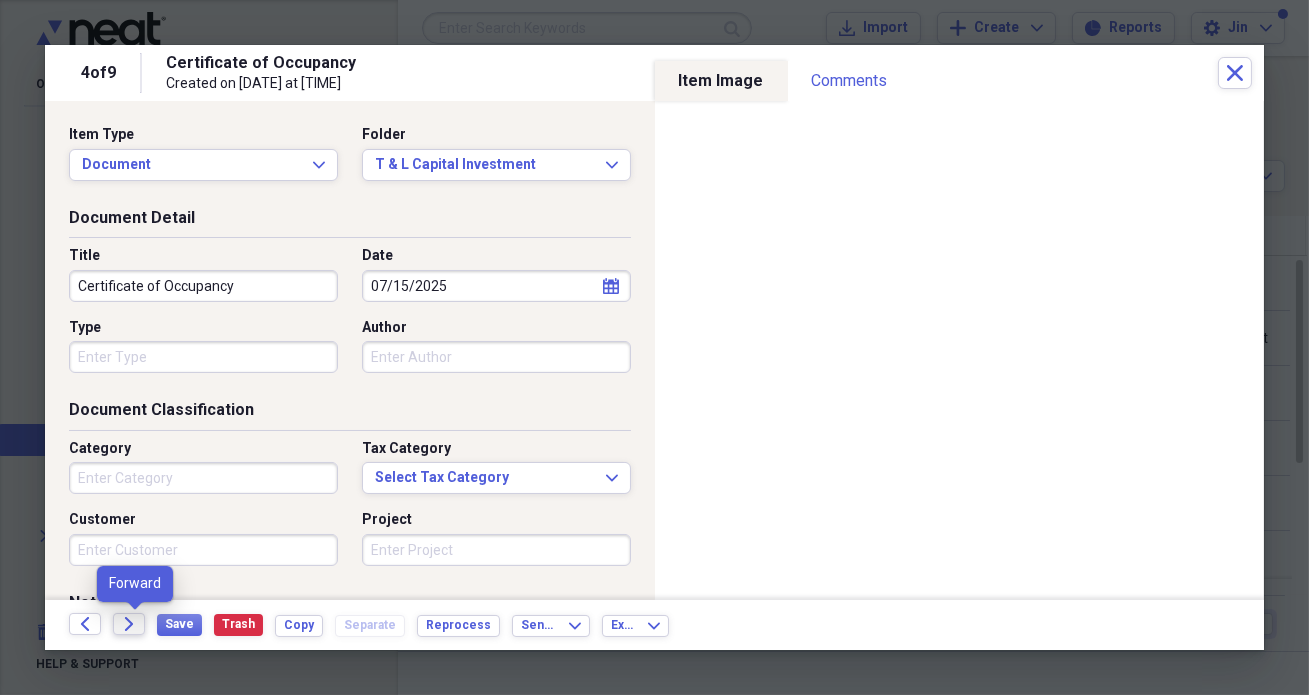 click on "Forward" at bounding box center (129, 624) 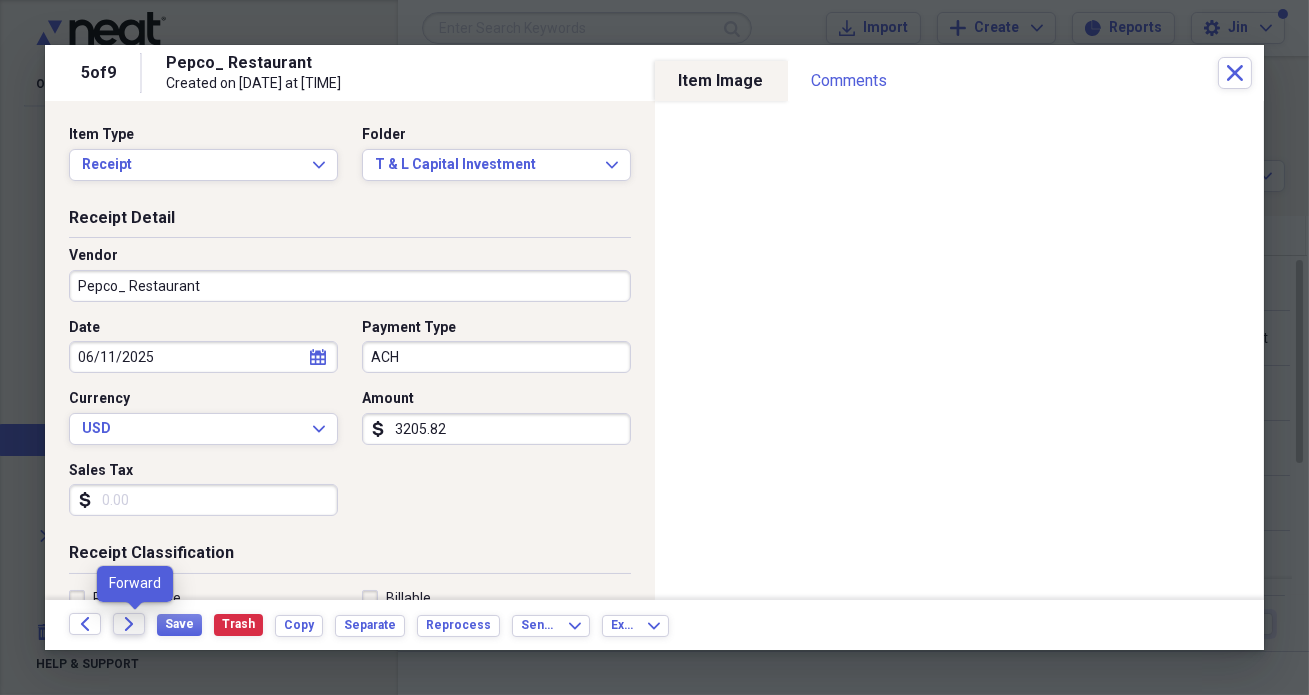 click on "Forward" at bounding box center [129, 624] 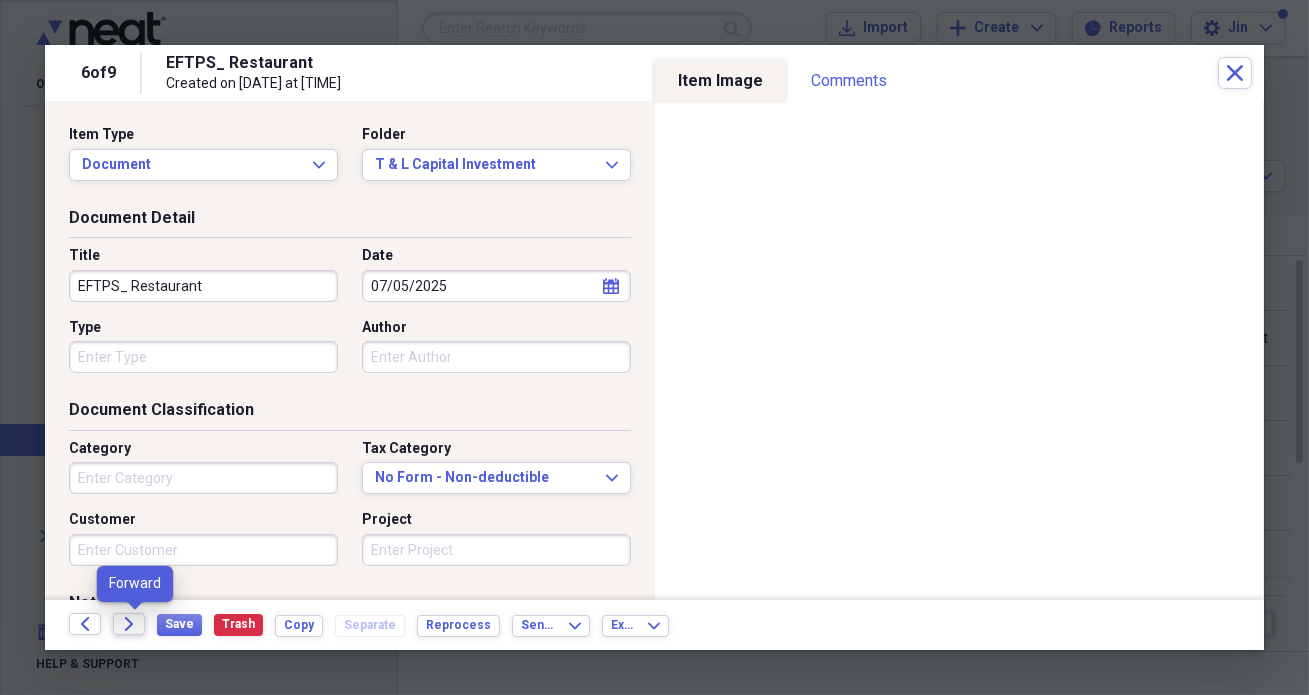 click on "Forward" at bounding box center (129, 624) 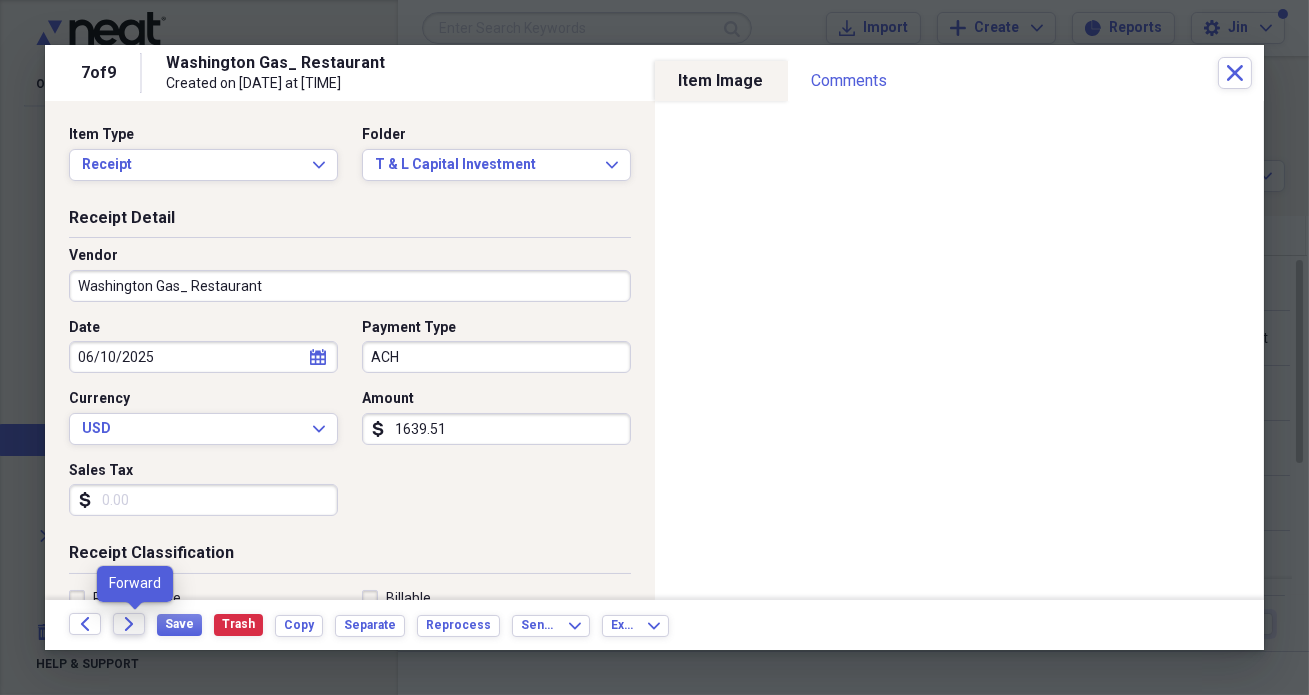 click on "Forward" at bounding box center [129, 624] 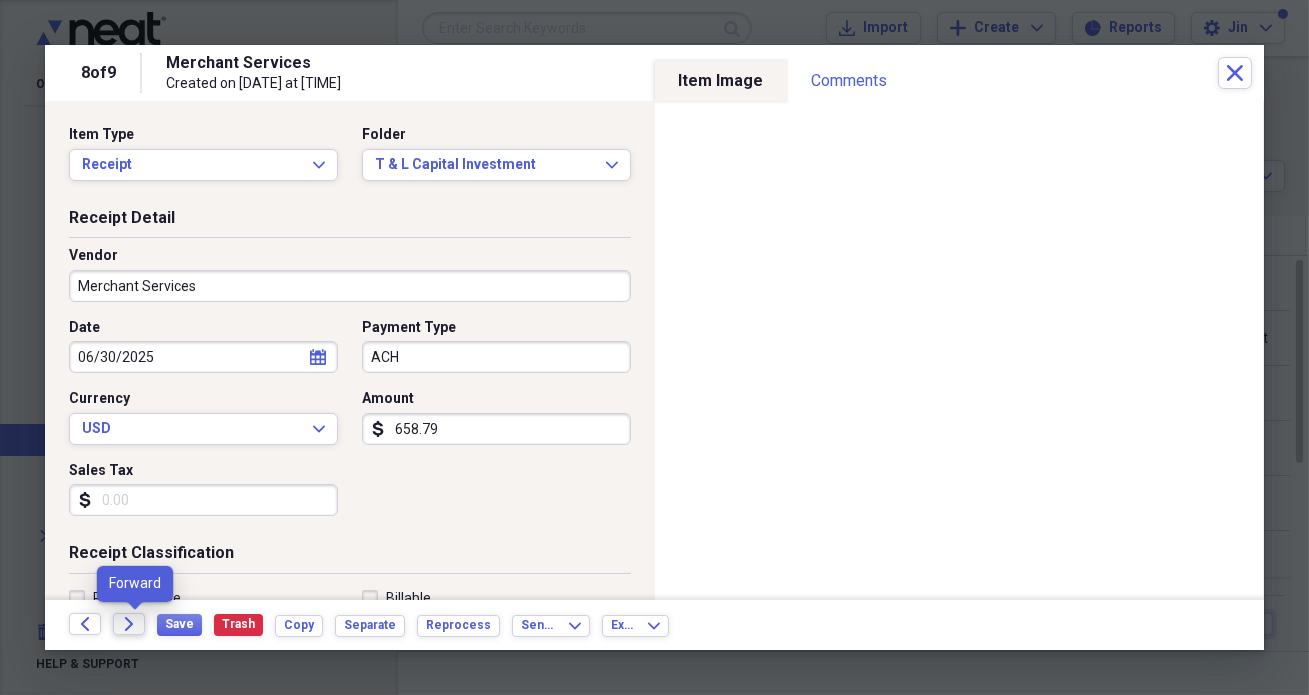 click on "Forward" at bounding box center [129, 624] 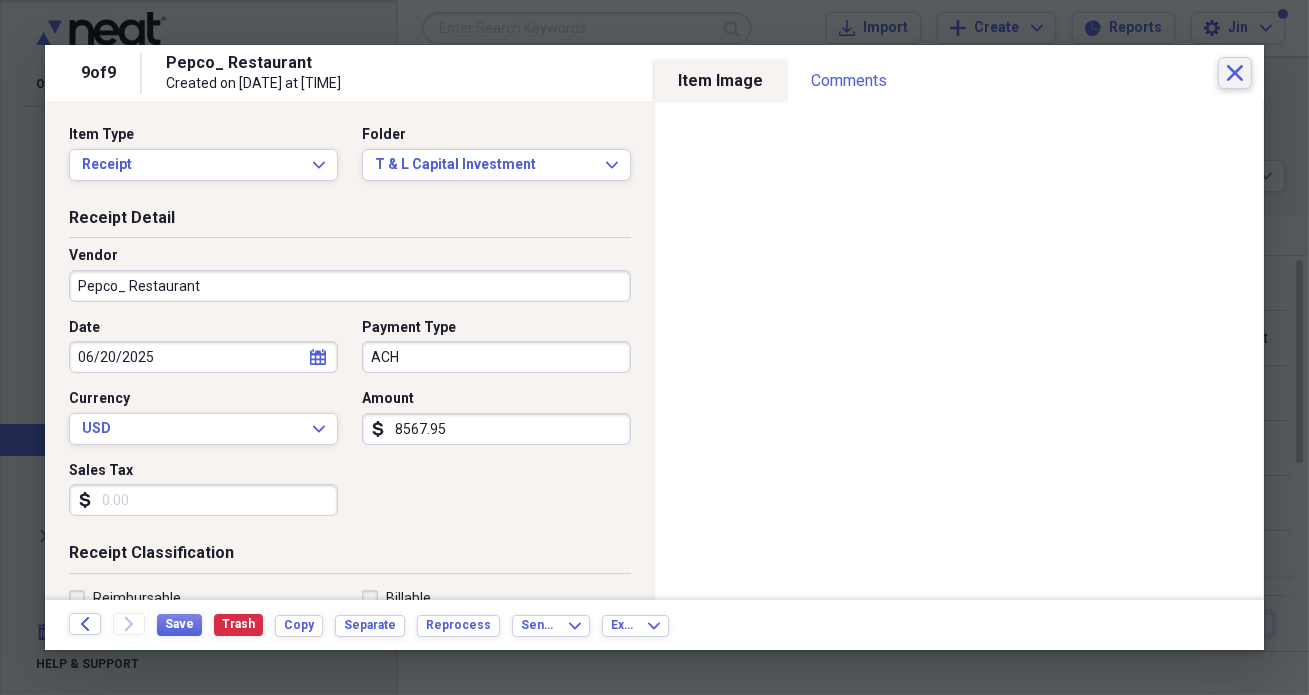 click on "Close" 